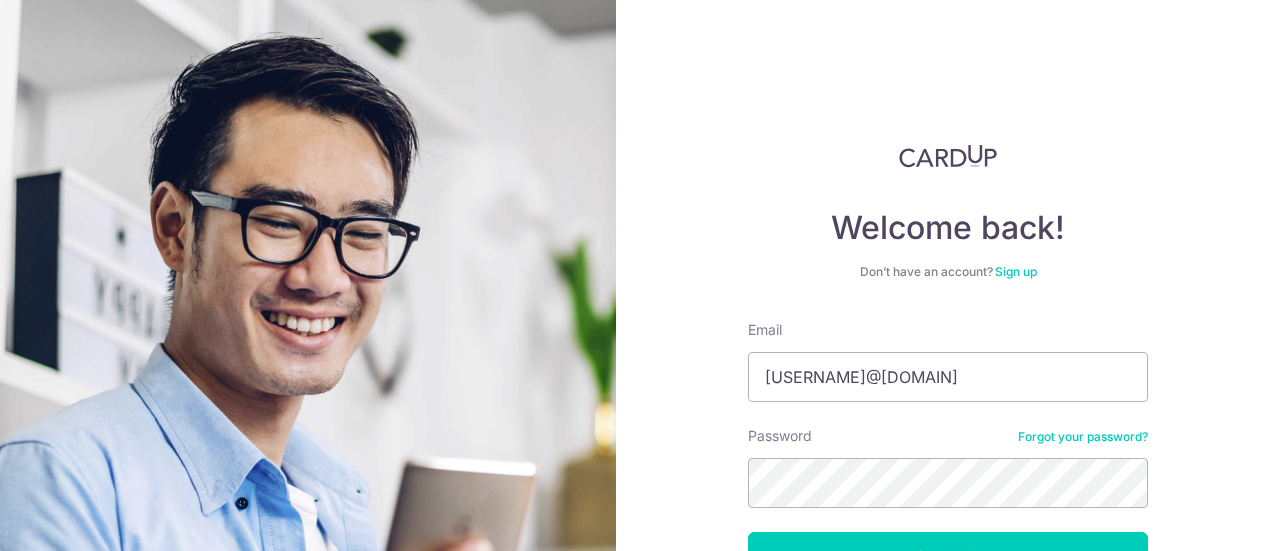 scroll, scrollTop: 0, scrollLeft: 0, axis: both 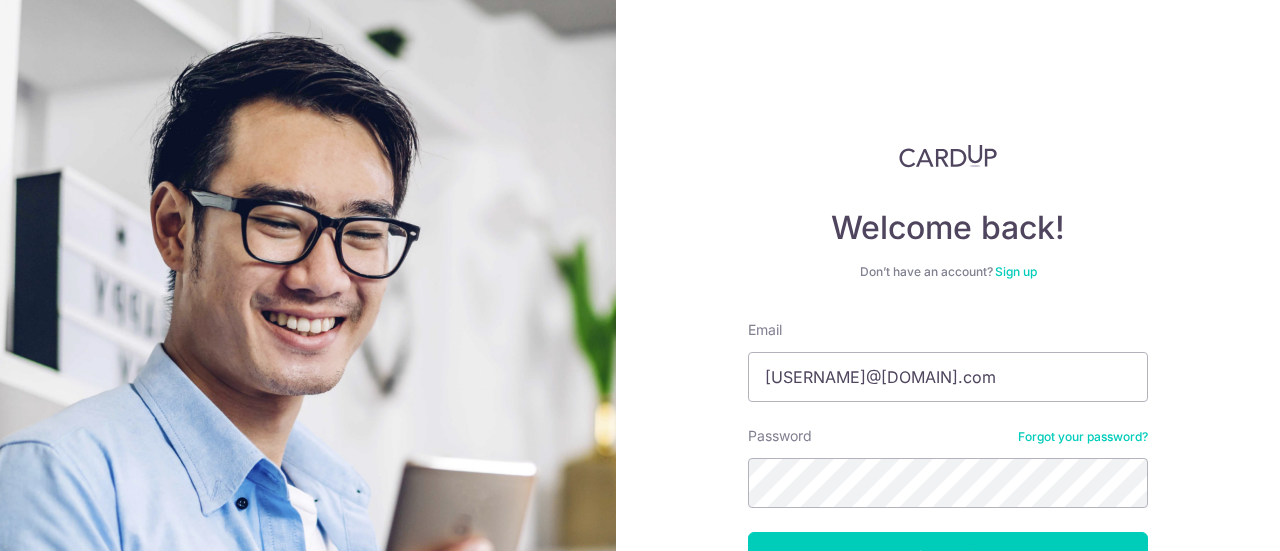type on "[EMAIL]" 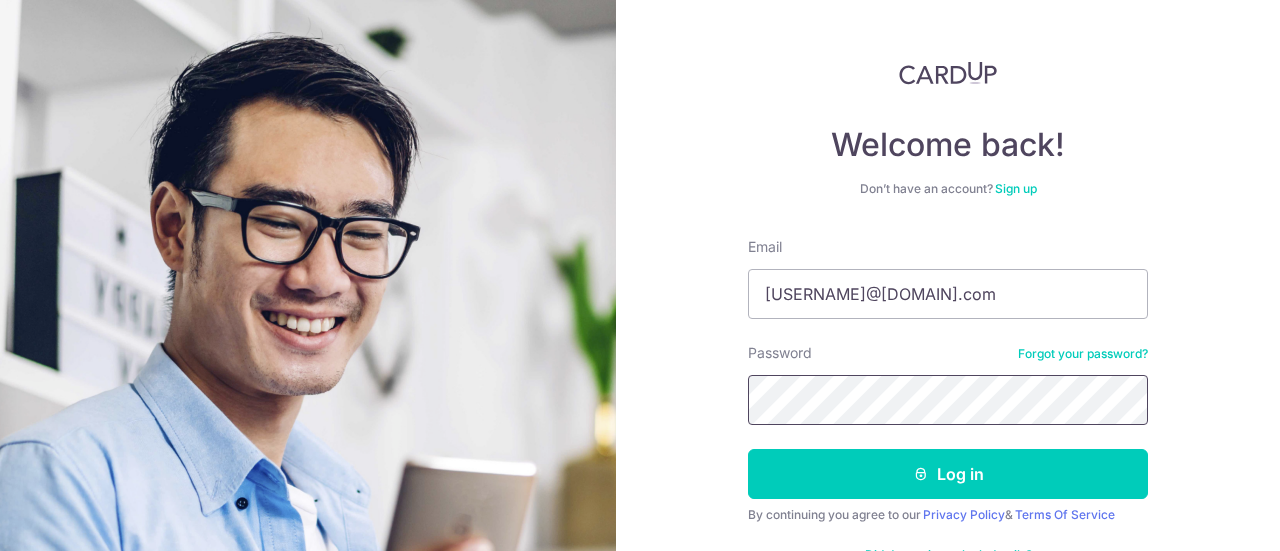 scroll, scrollTop: 142, scrollLeft: 0, axis: vertical 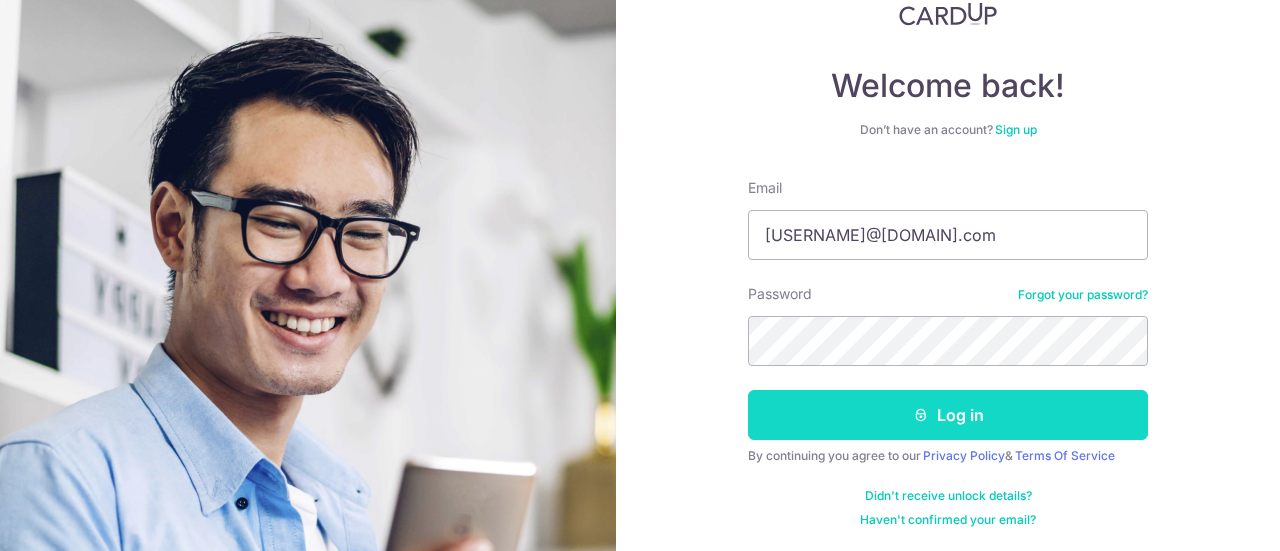 click on "Log in" at bounding box center [948, 415] 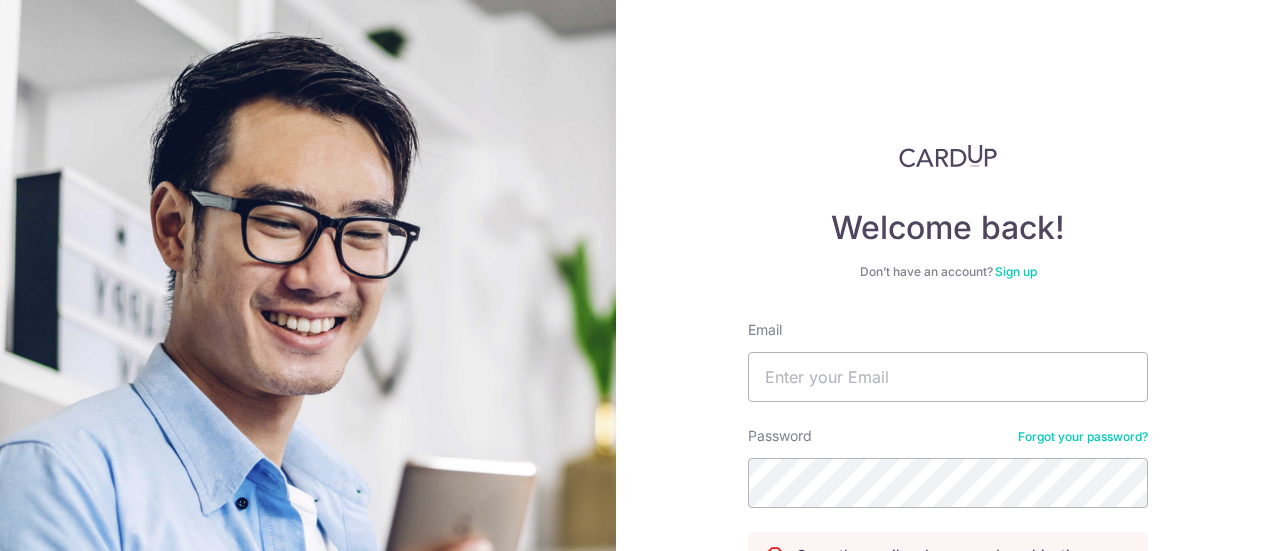 scroll, scrollTop: 0, scrollLeft: 0, axis: both 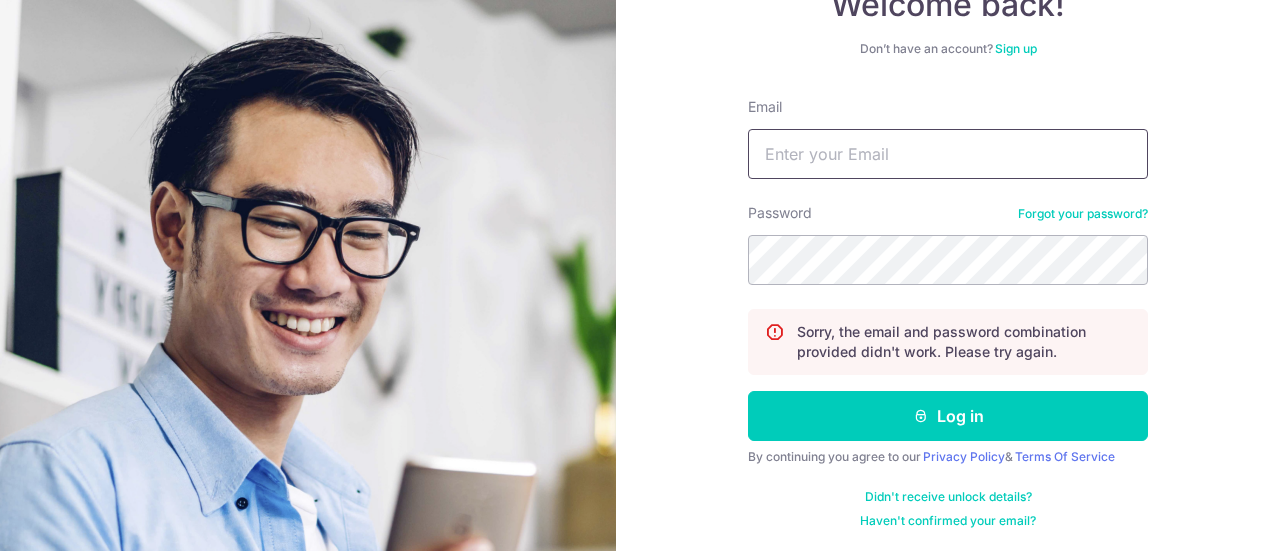 click on "Email" at bounding box center (948, 154) 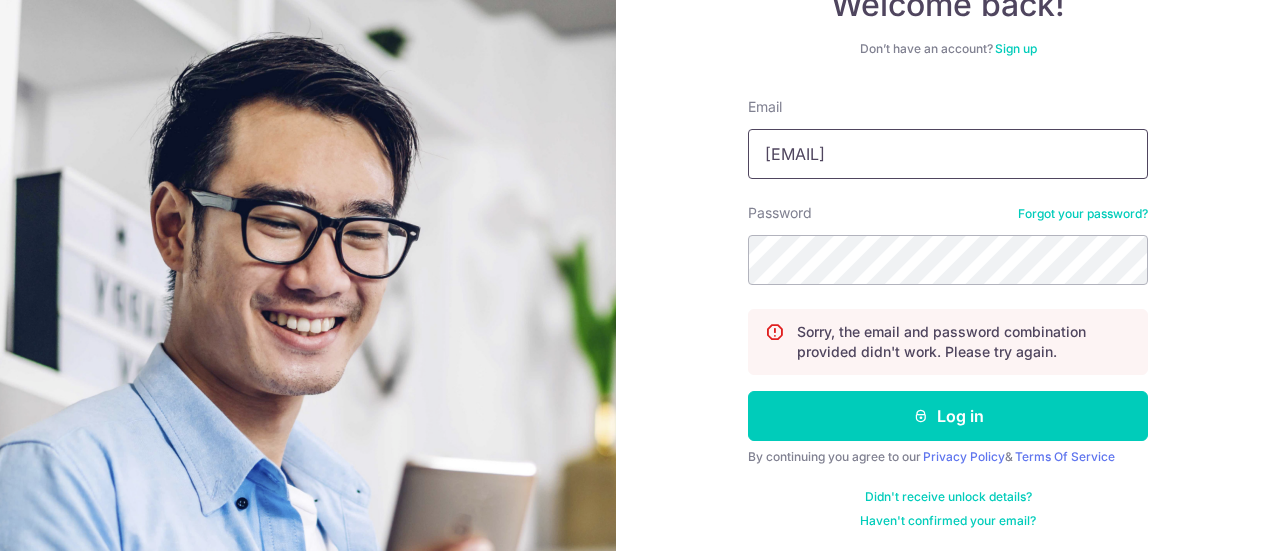 type on "almar5996@yahoo.com" 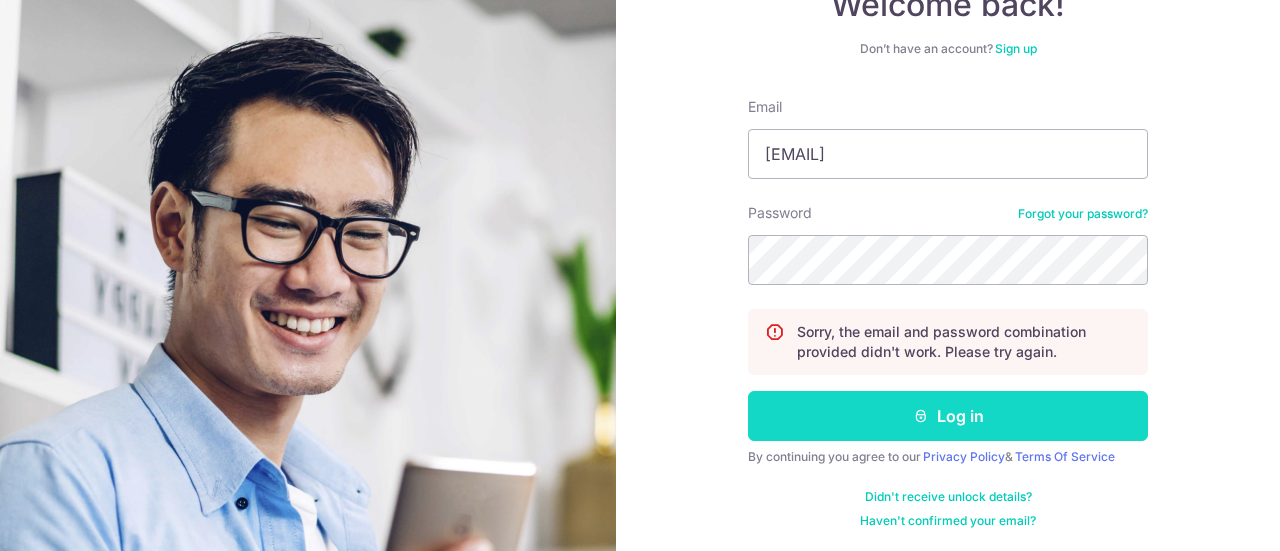 click on "Log in" at bounding box center [948, 416] 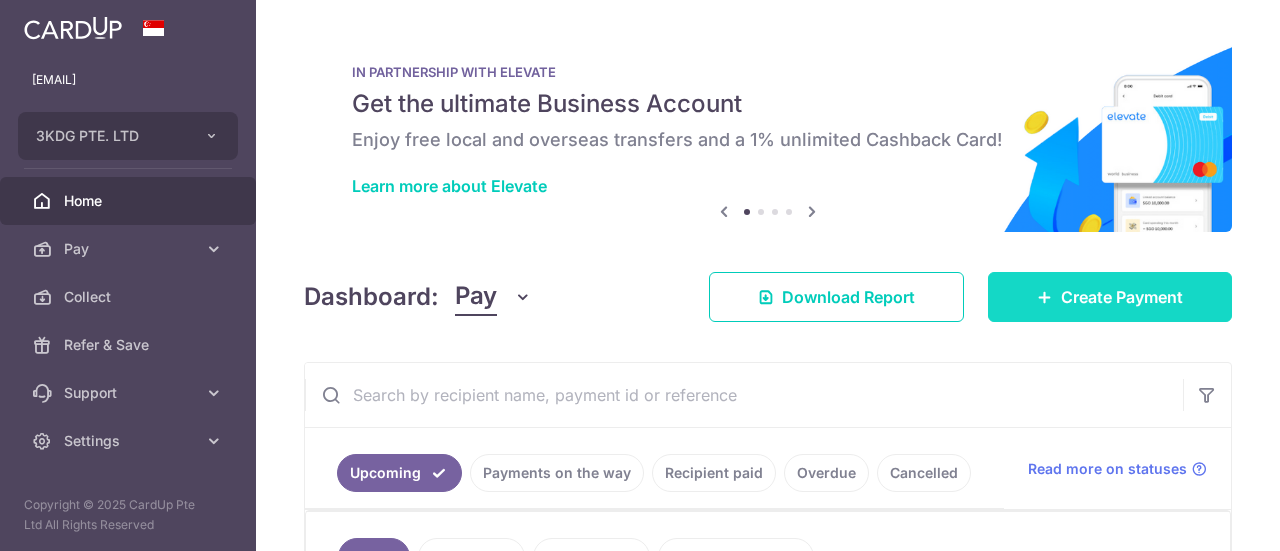 scroll, scrollTop: 0, scrollLeft: 0, axis: both 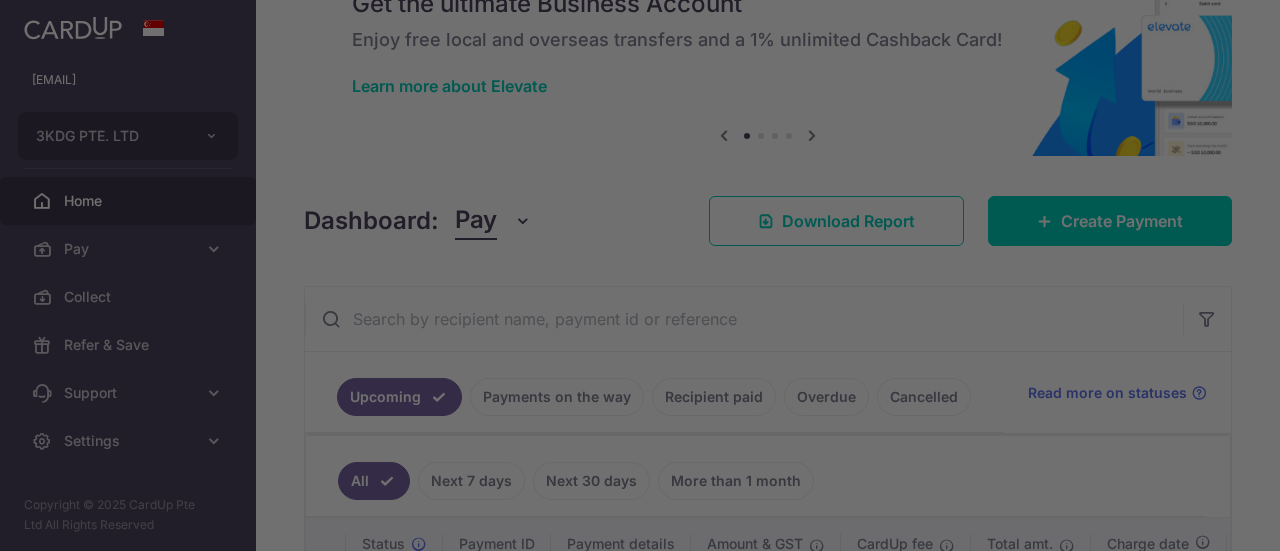 click at bounding box center (646, 278) 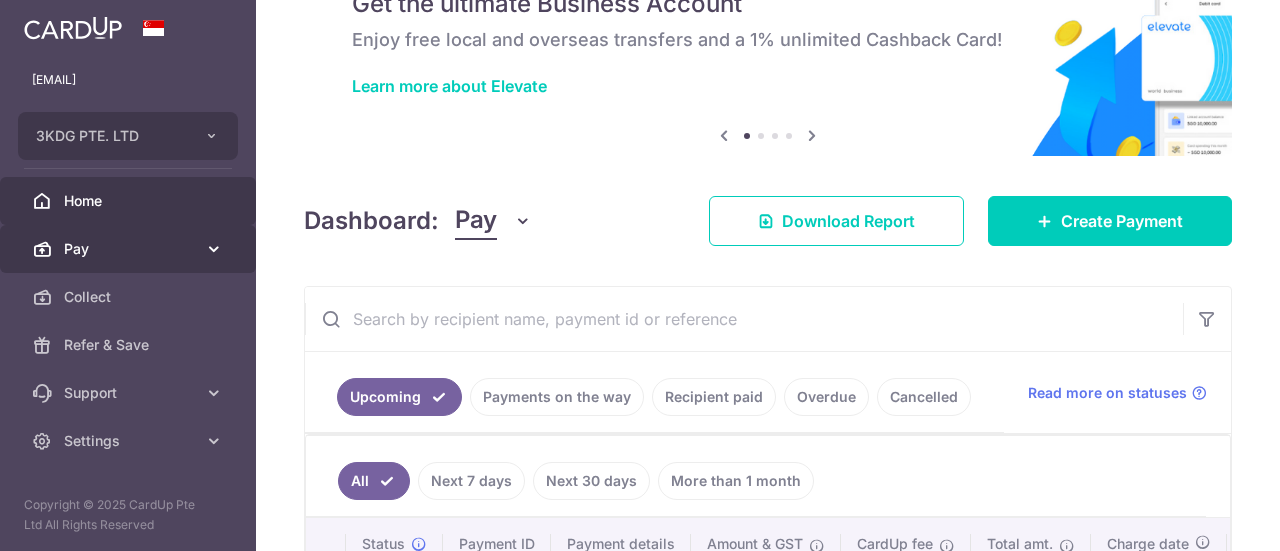 click on "Pay" at bounding box center [130, 249] 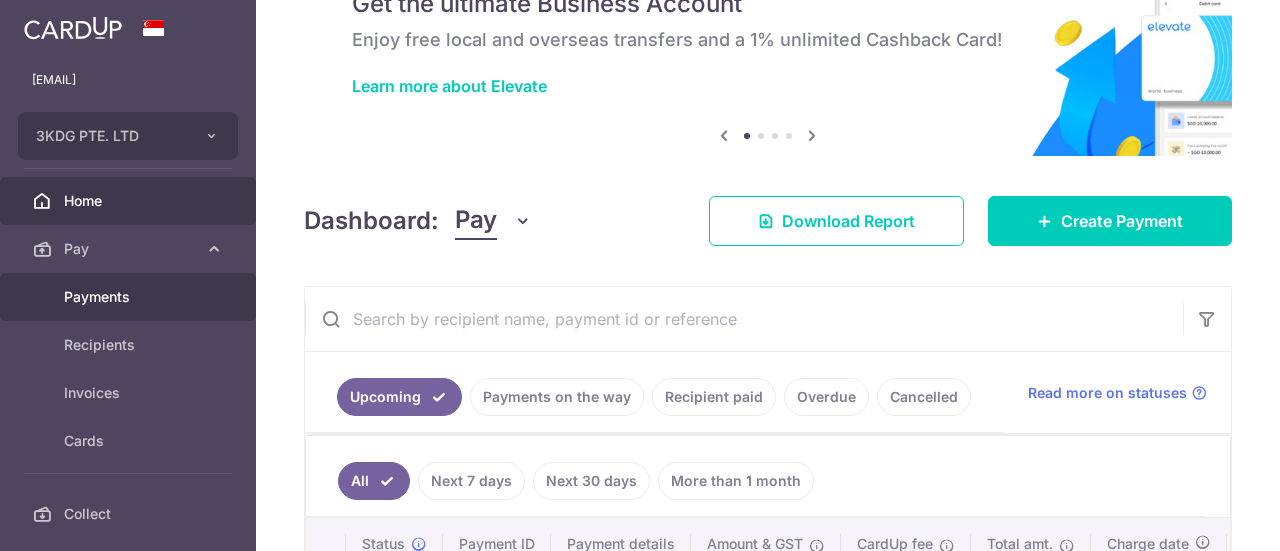 click on "Payments" at bounding box center (130, 297) 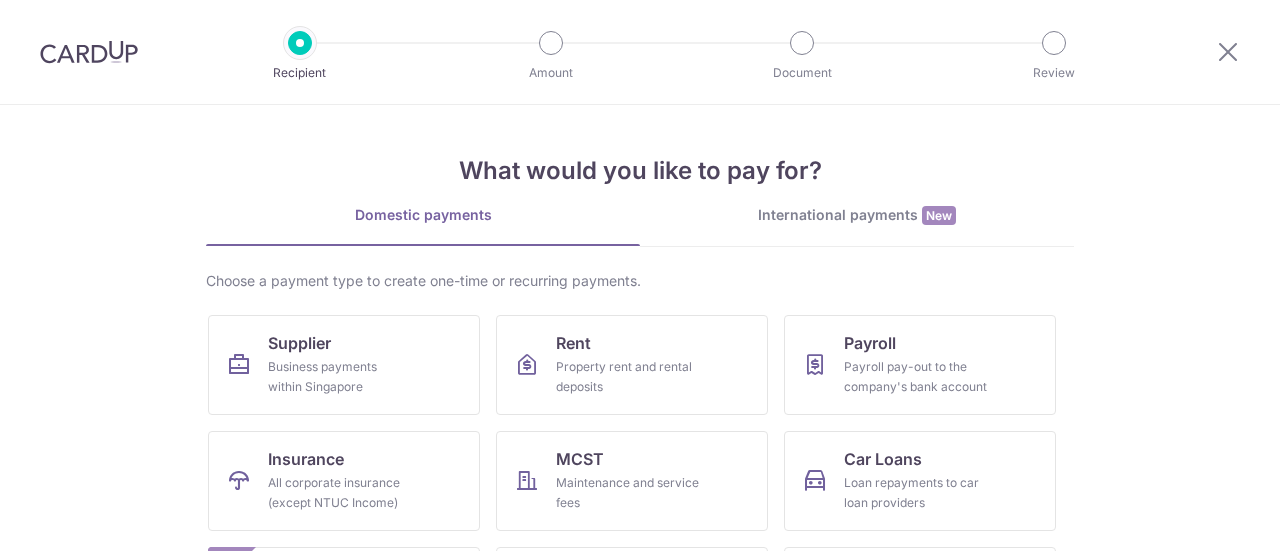 scroll, scrollTop: 0, scrollLeft: 0, axis: both 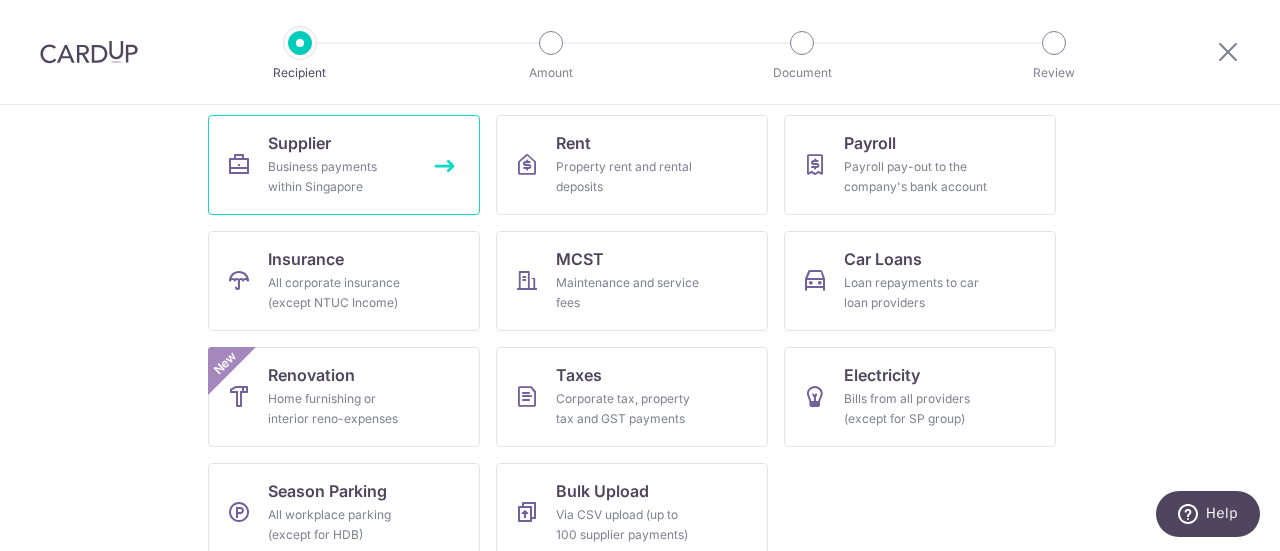 click on "Business payments within Singapore" at bounding box center [340, 177] 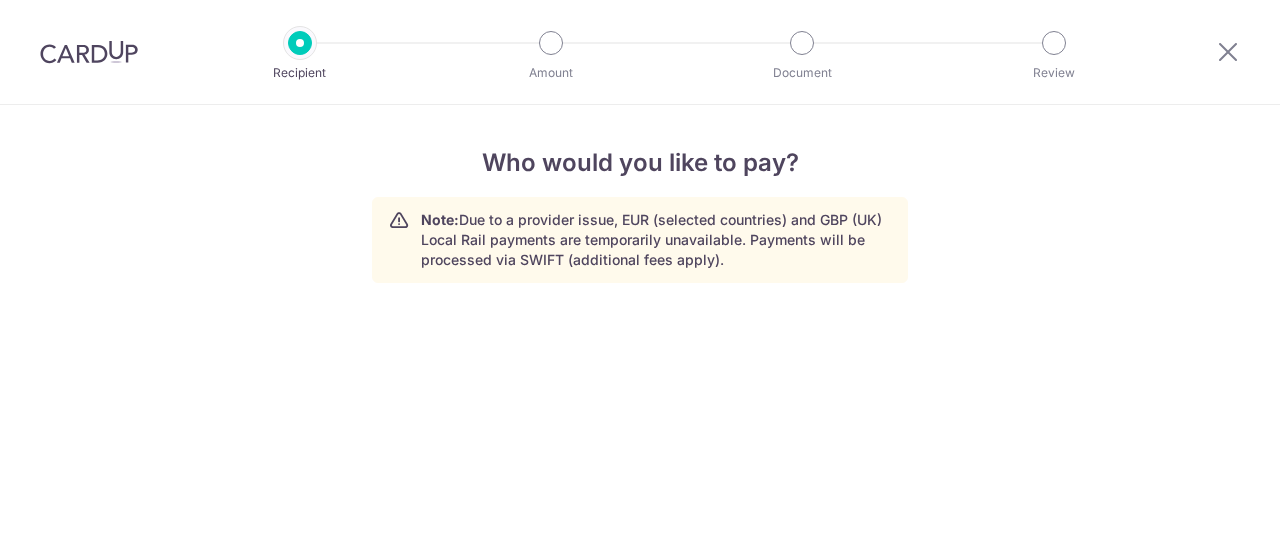 scroll, scrollTop: 0, scrollLeft: 0, axis: both 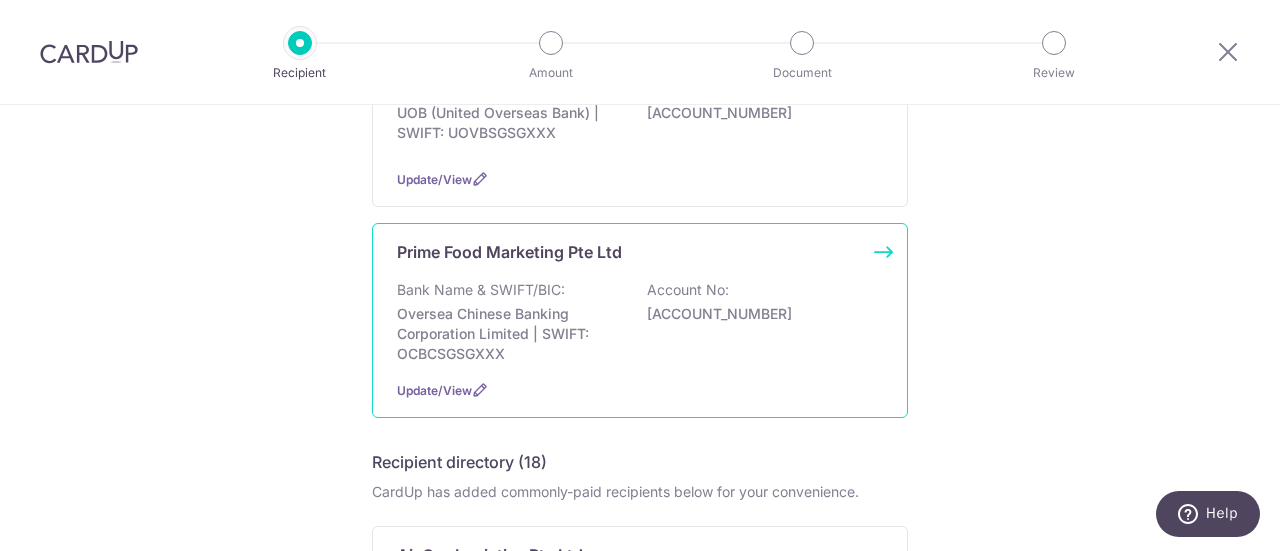 click on "Prime Food Marketing Pte Ltd
Bank Name & SWIFT/BIC:
Oversea Chinese Banking Corporation Limited | SWIFT: OCBCSGSGXXX
Account No:
[ACCOUNT_NUMBER]
Update/View" at bounding box center [640, 320] 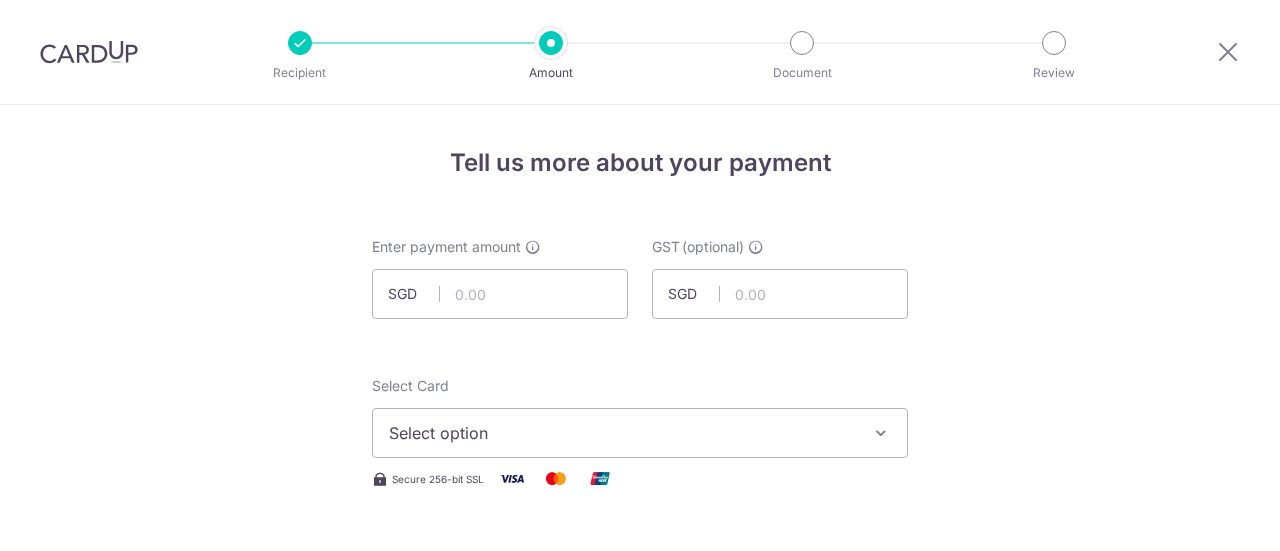 scroll, scrollTop: 0, scrollLeft: 0, axis: both 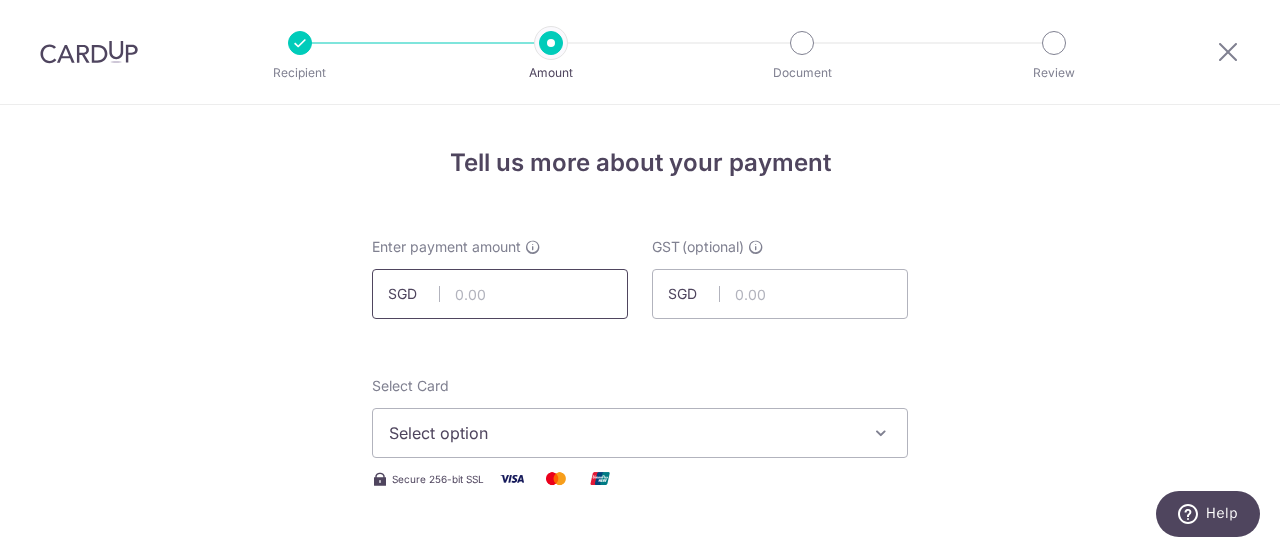 click at bounding box center [500, 294] 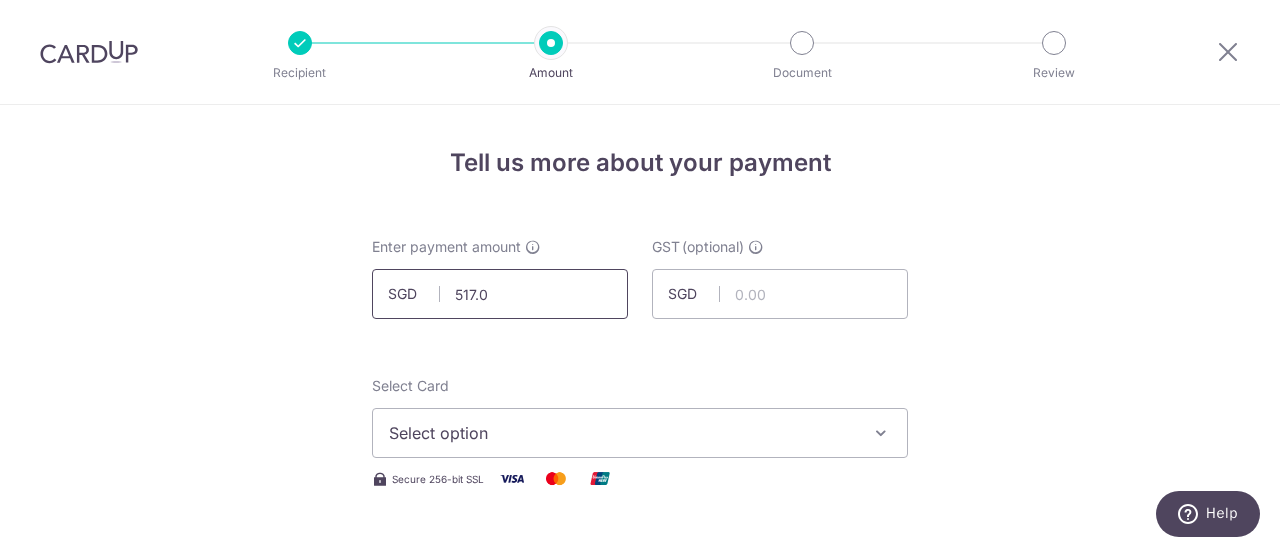 type on "517.00" 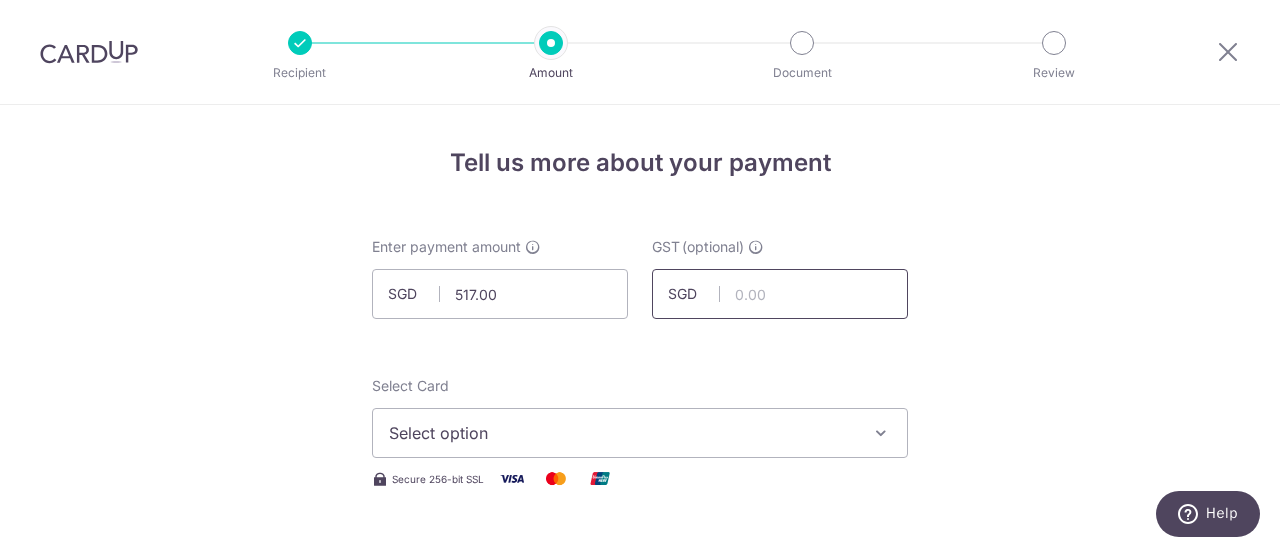 click at bounding box center [780, 294] 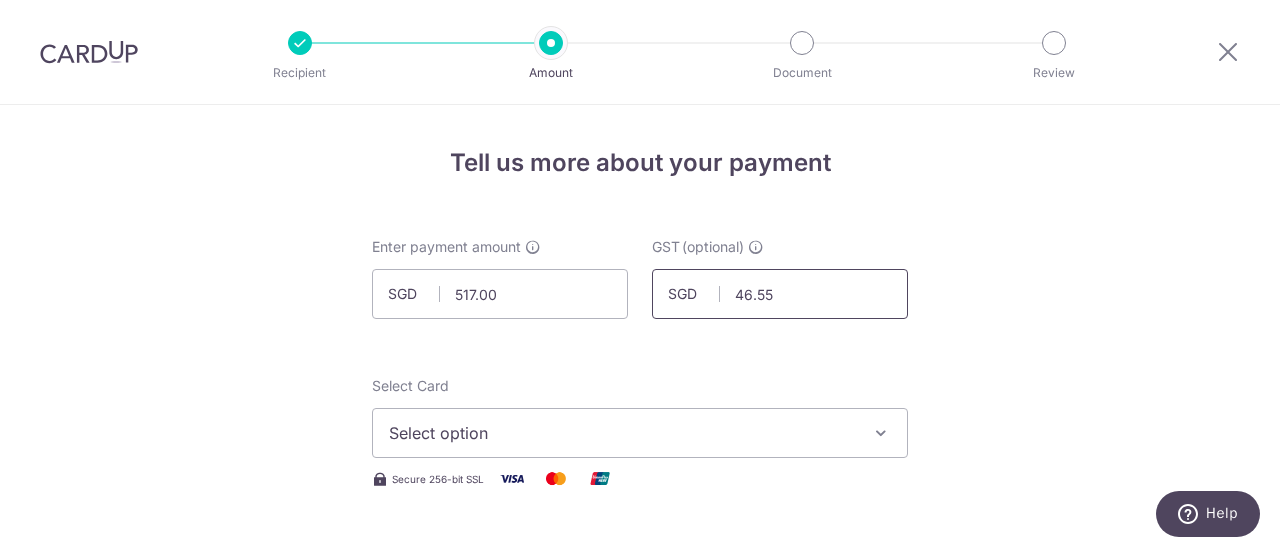 type on "46.55" 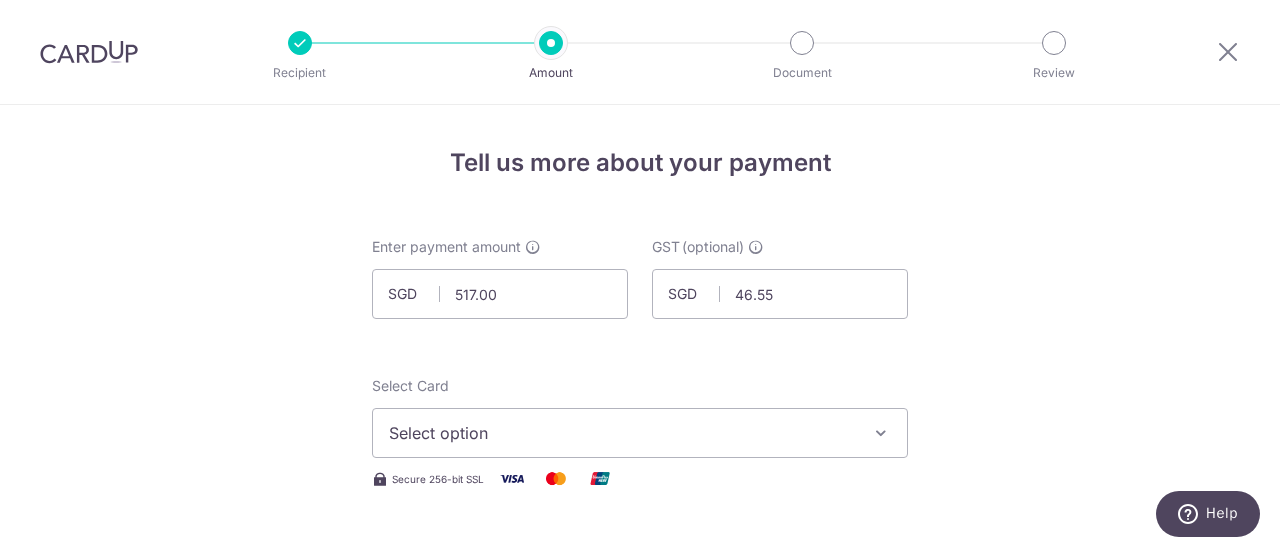 click on "Tell us more about your payment
Enter payment amount
SGD
517.00
517.00
GST
(optional)
SGD
46.55
46.55
Select Card
Select option
Add credit card
Your Cards
**** 0387
Secure 256-bit SSL" at bounding box center [640, 1076] 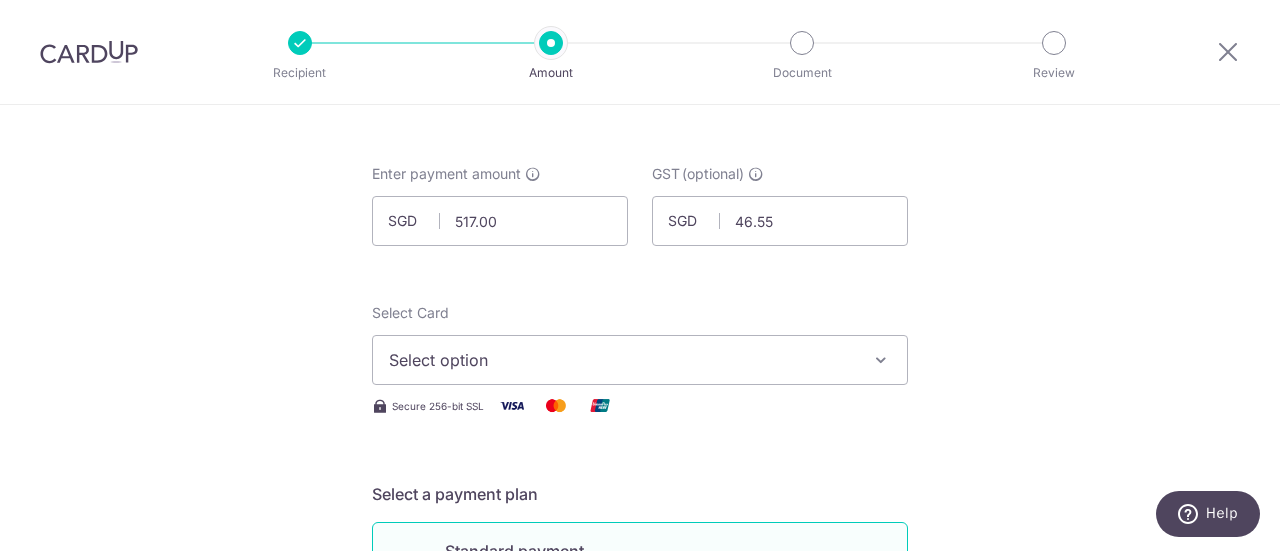 scroll, scrollTop: 200, scrollLeft: 0, axis: vertical 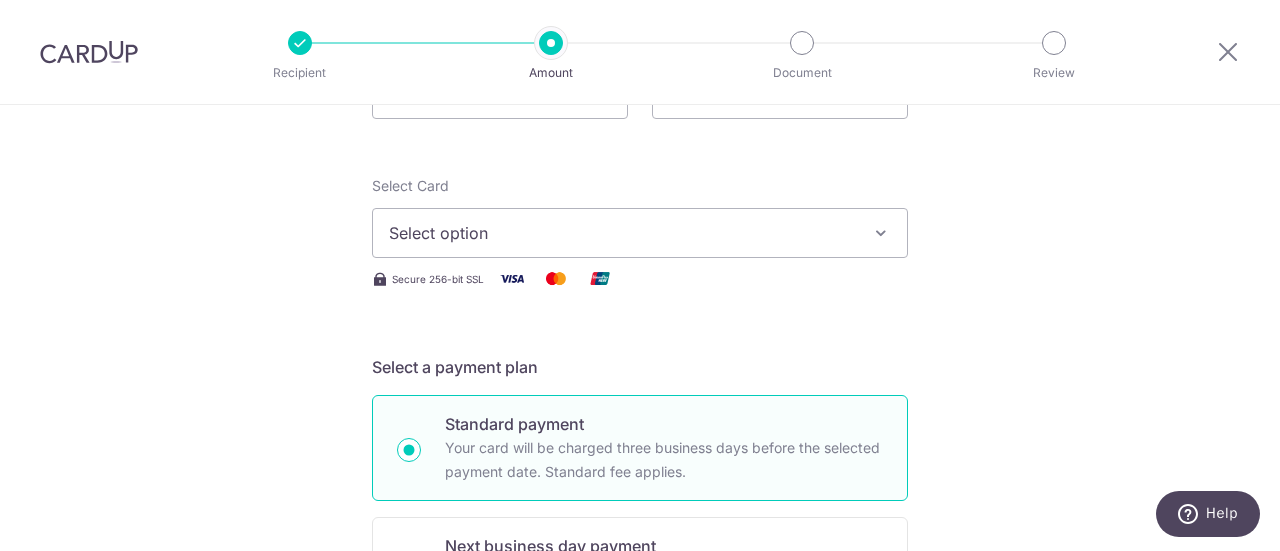 click on "Select option" at bounding box center [622, 233] 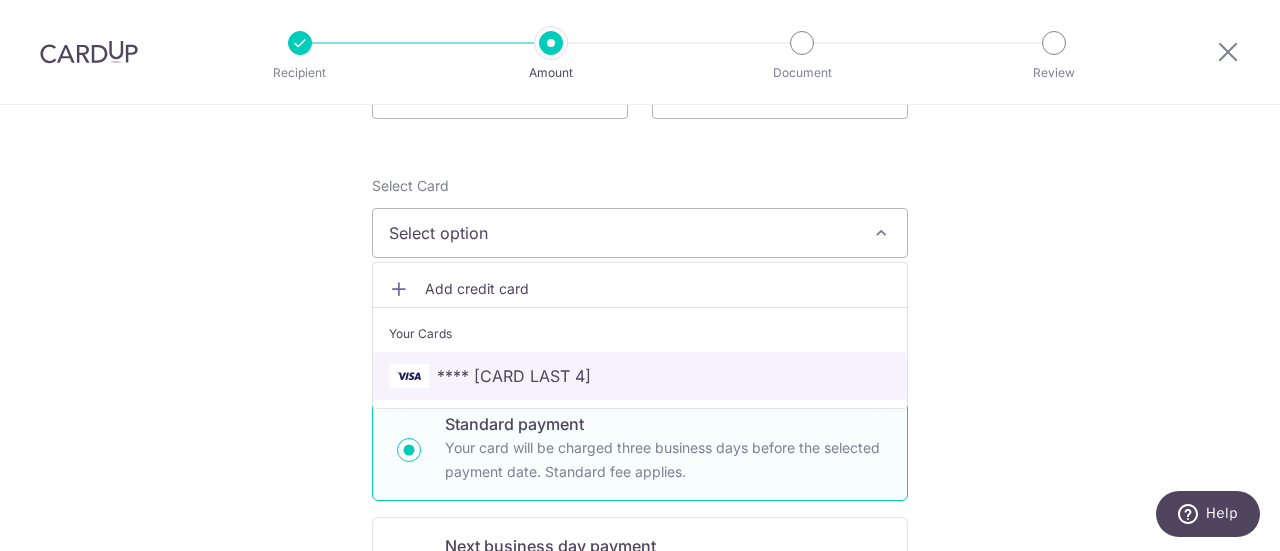 click on "**** 0387" at bounding box center (514, 376) 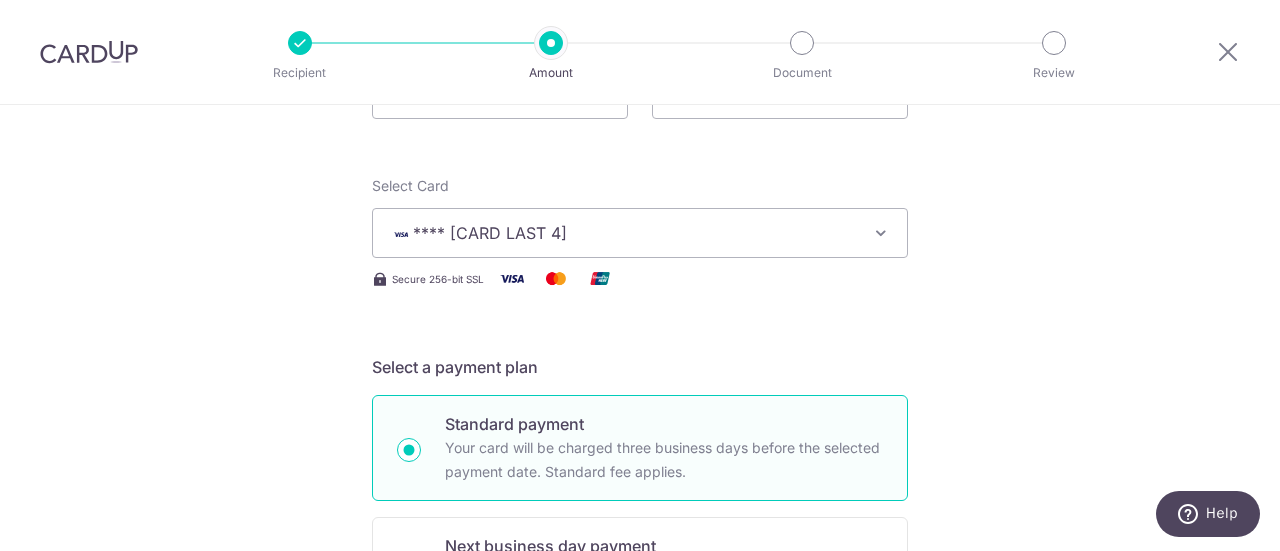 scroll, scrollTop: 500, scrollLeft: 0, axis: vertical 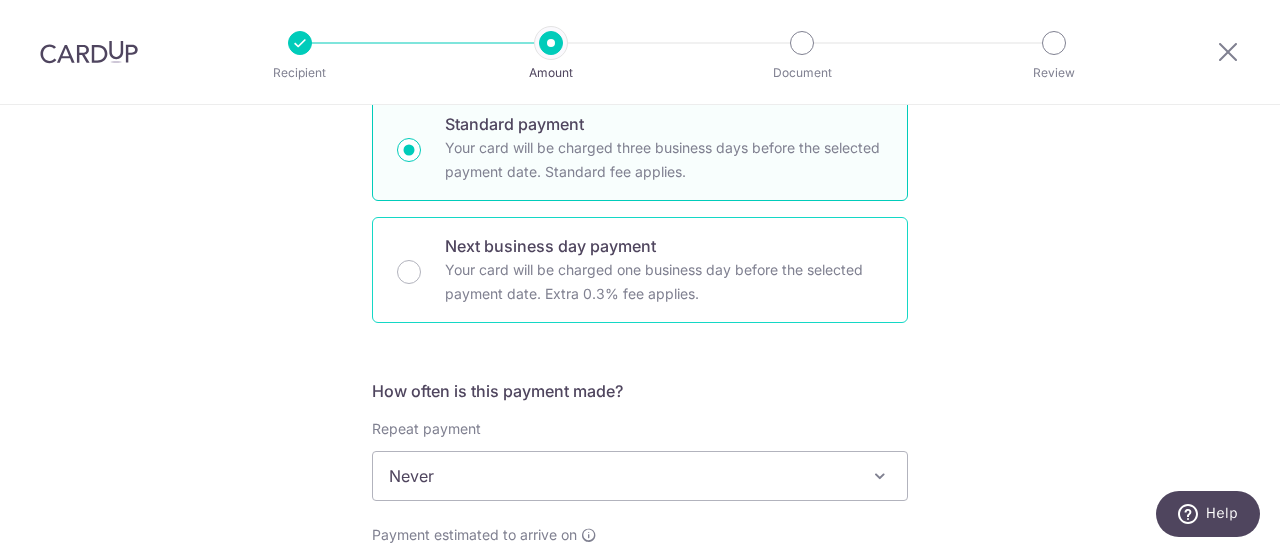 click on "Your card will be charged one business day before the selected payment date. Extra 0.3% fee applies." at bounding box center (664, 282) 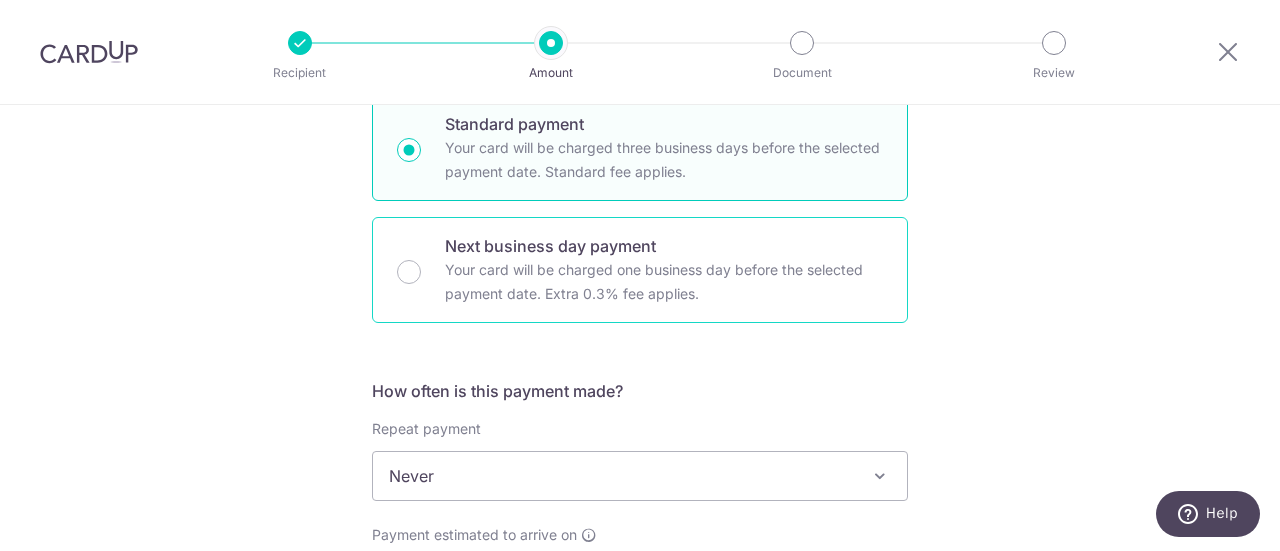 click on "Next business day payment
Your card will be charged one business day before the selected payment date. Extra 0.3% fee applies." at bounding box center [409, 272] 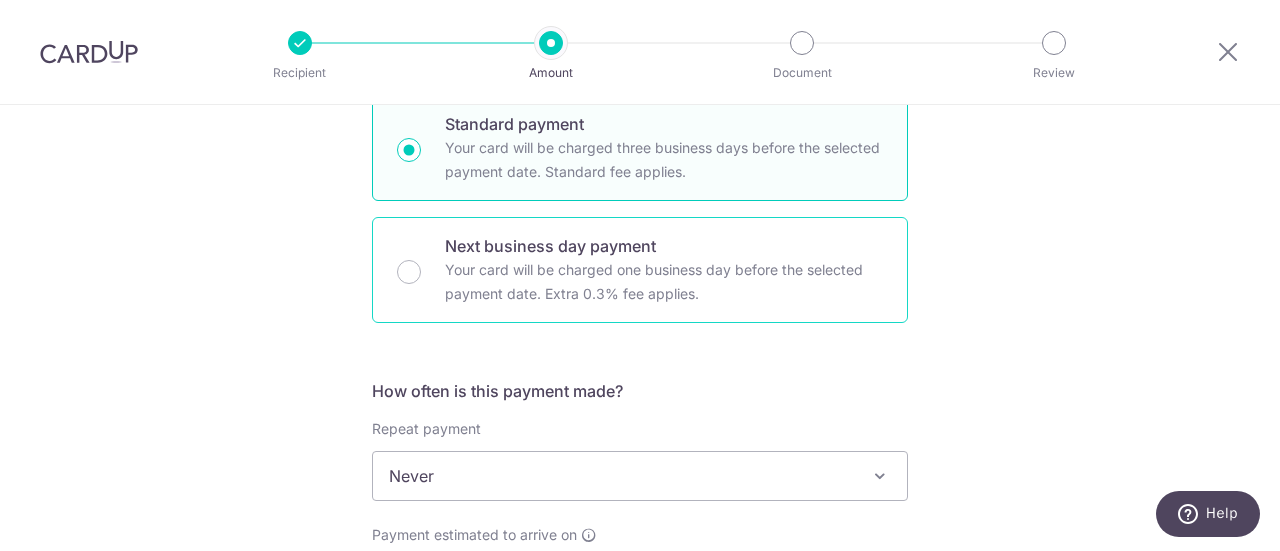 radio on "false" 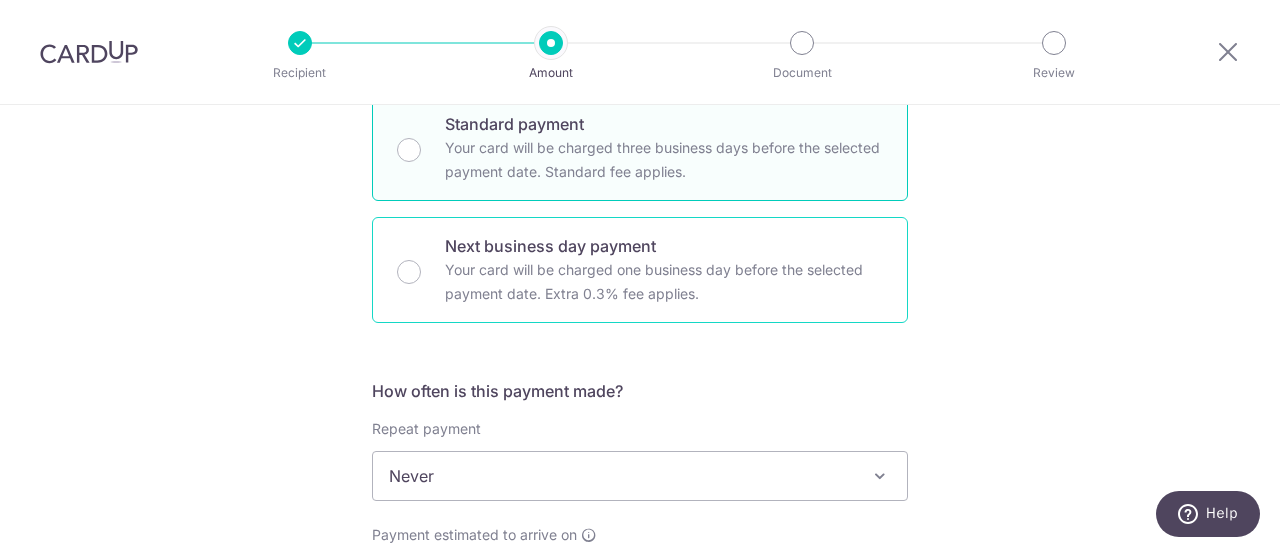 radio on "true" 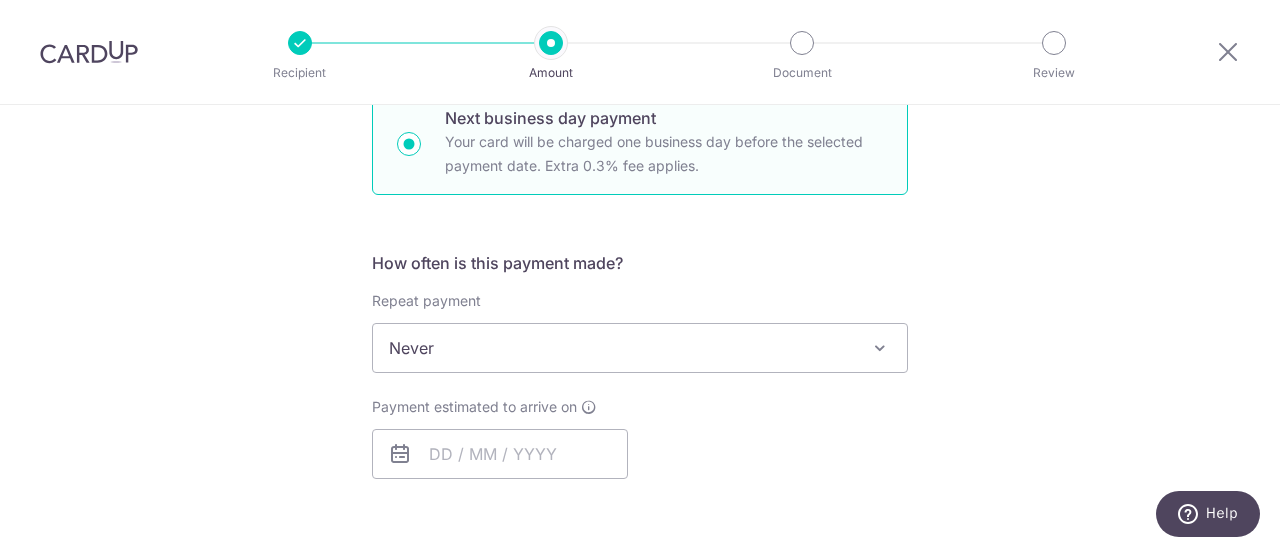 scroll, scrollTop: 700, scrollLeft: 0, axis: vertical 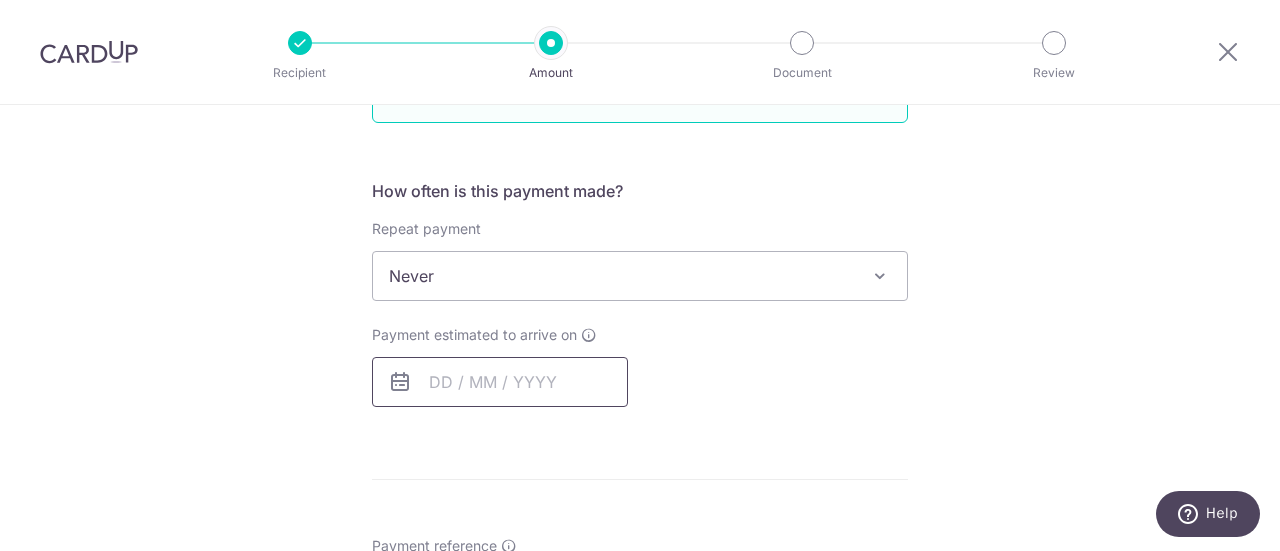 click at bounding box center [500, 382] 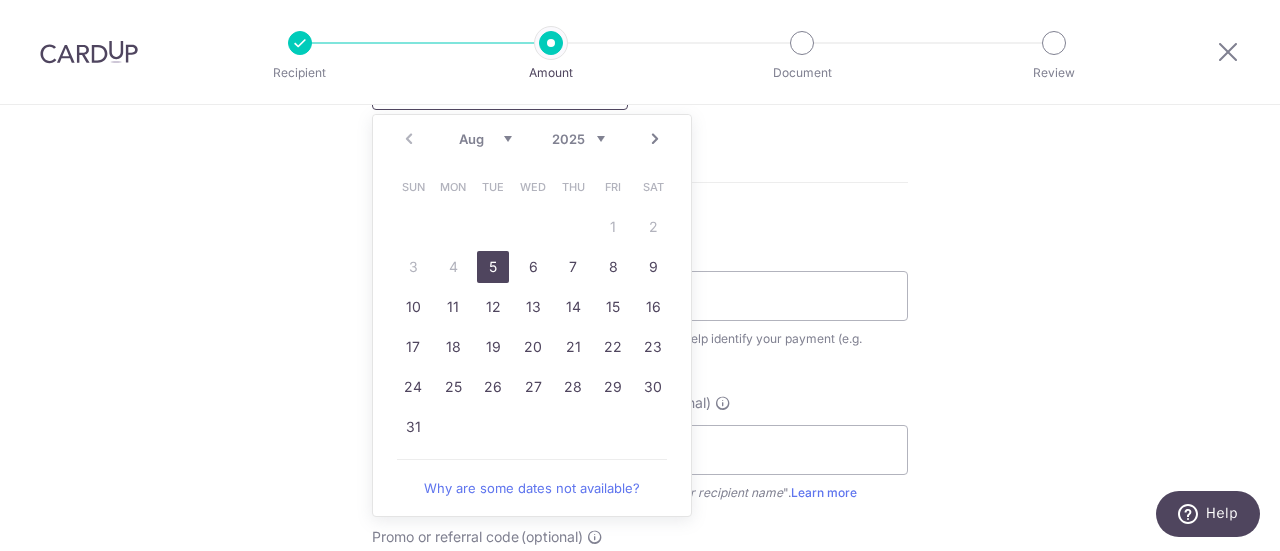 scroll, scrollTop: 1000, scrollLeft: 0, axis: vertical 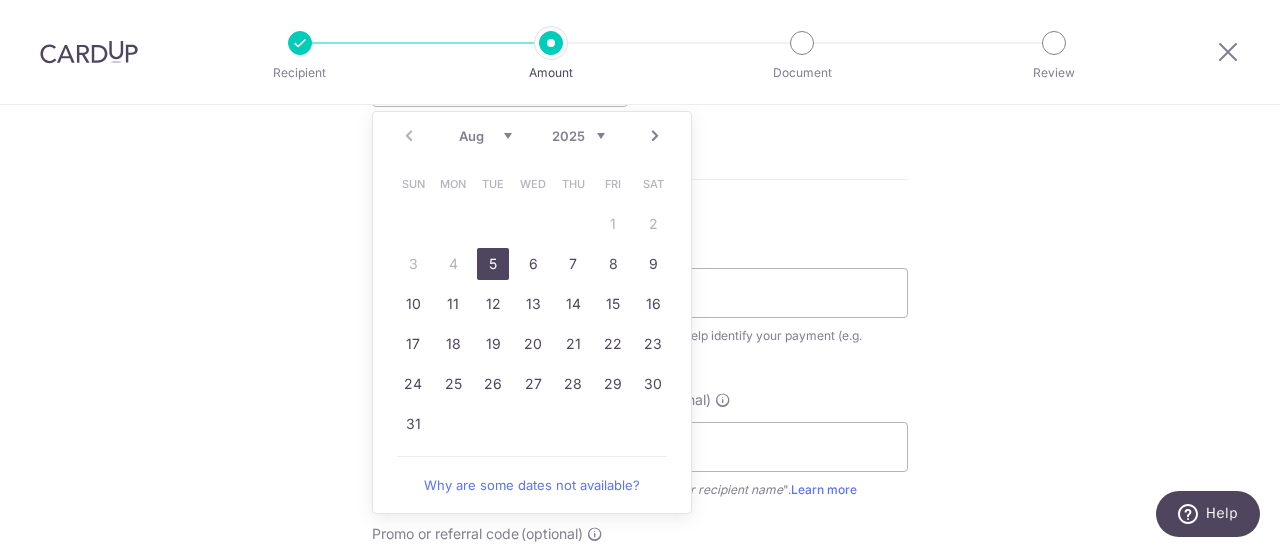 click on "5" at bounding box center [493, 264] 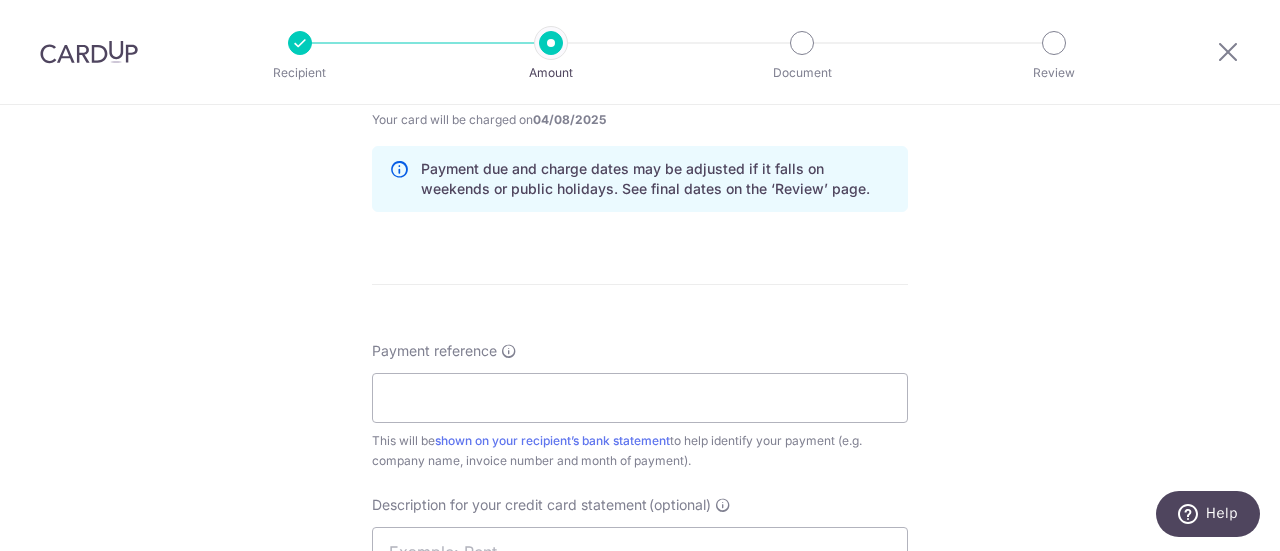scroll, scrollTop: 1000, scrollLeft: 0, axis: vertical 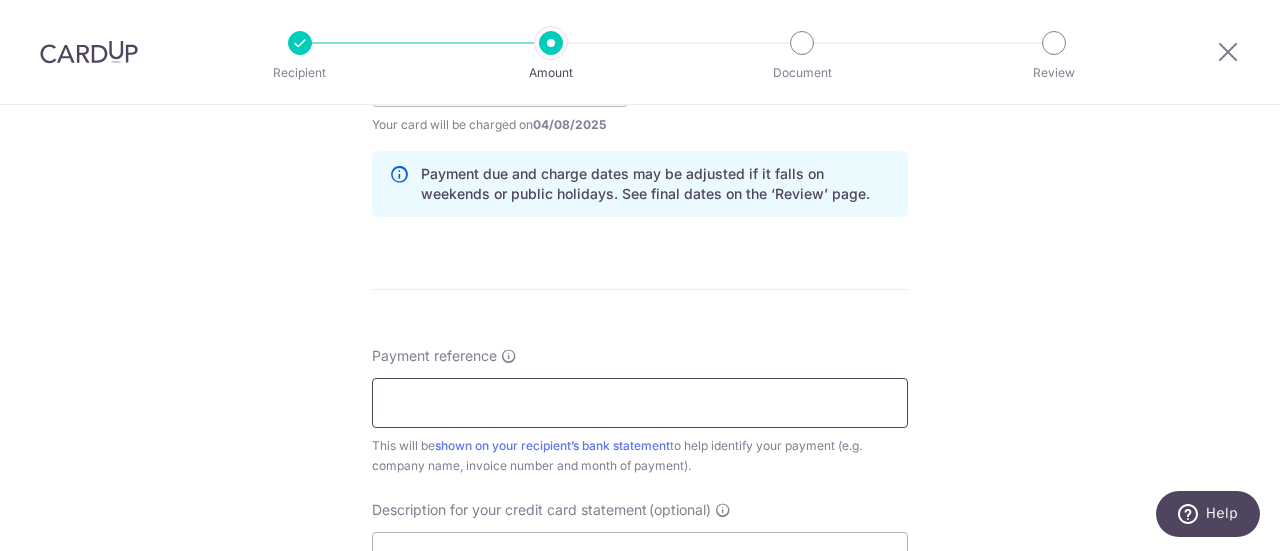 click on "Payment reference" at bounding box center [640, 403] 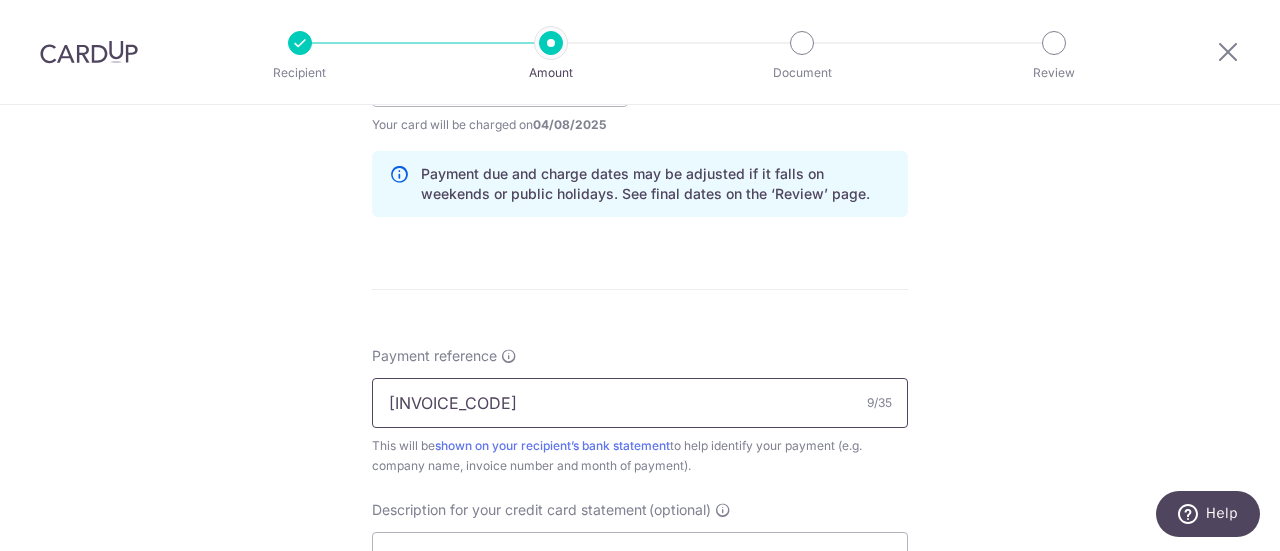 click on "3KDG INV" at bounding box center [640, 403] 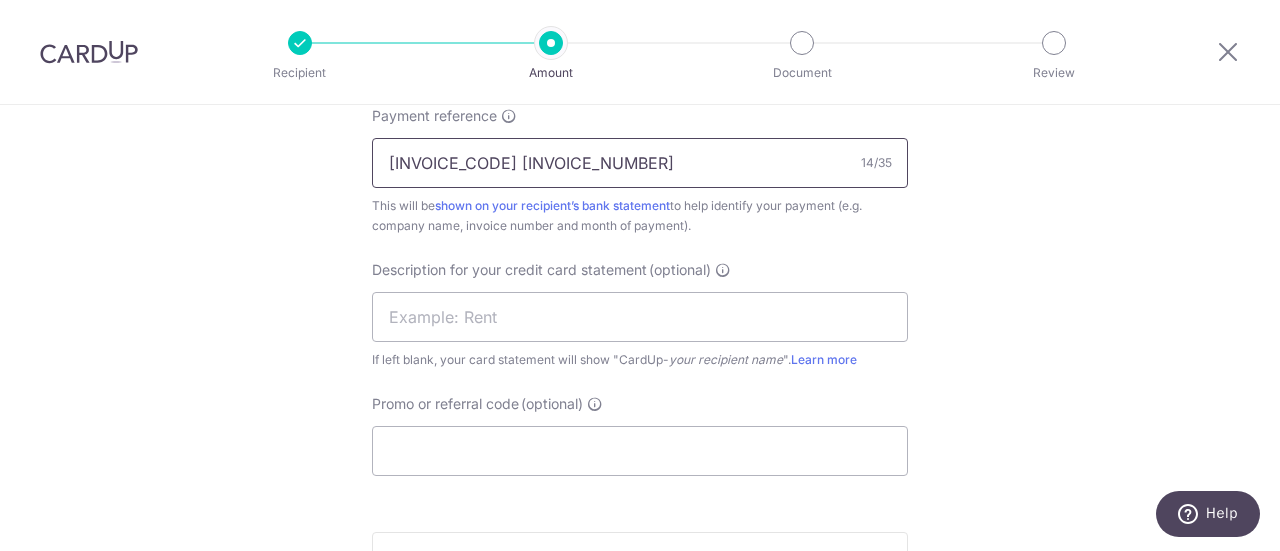 scroll, scrollTop: 1300, scrollLeft: 0, axis: vertical 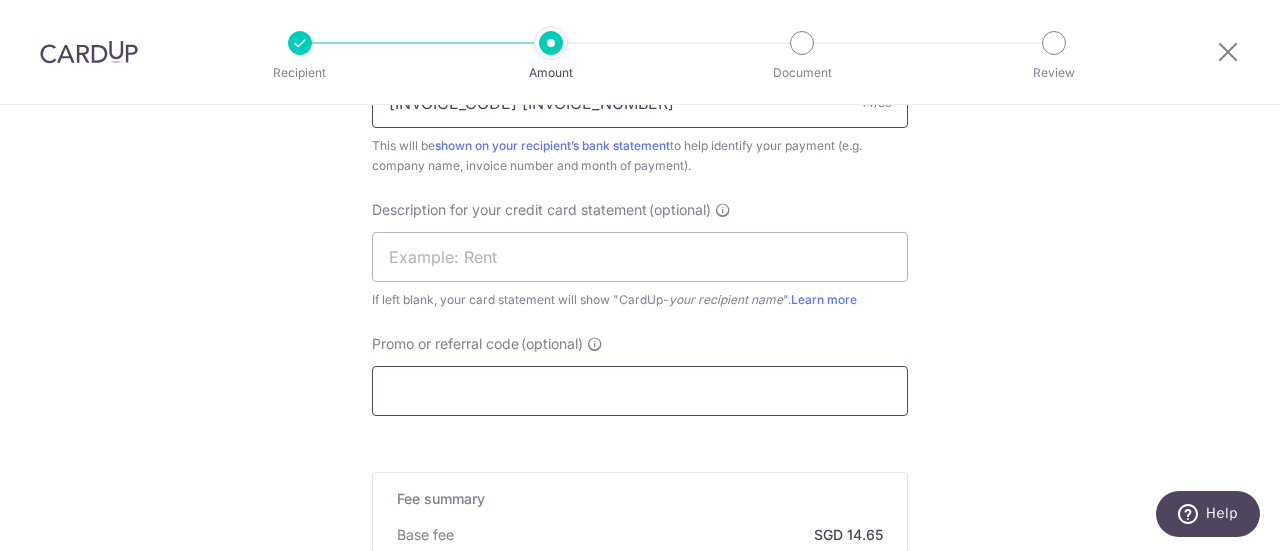 type on "3KDG INV 19439" 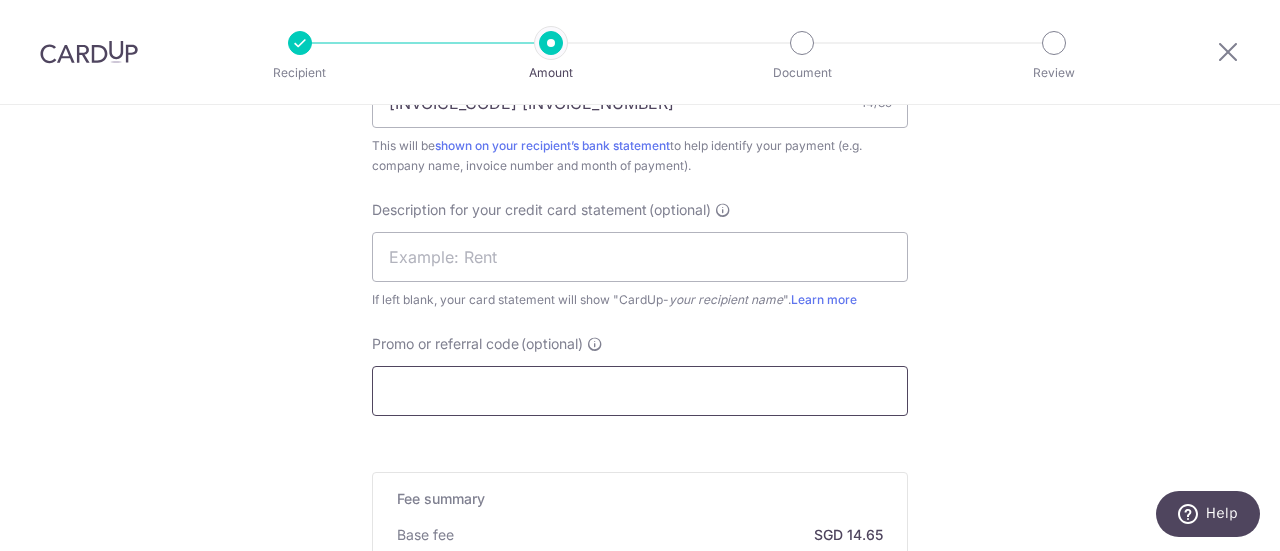 click on "Promo or referral code
(optional)" at bounding box center [640, 391] 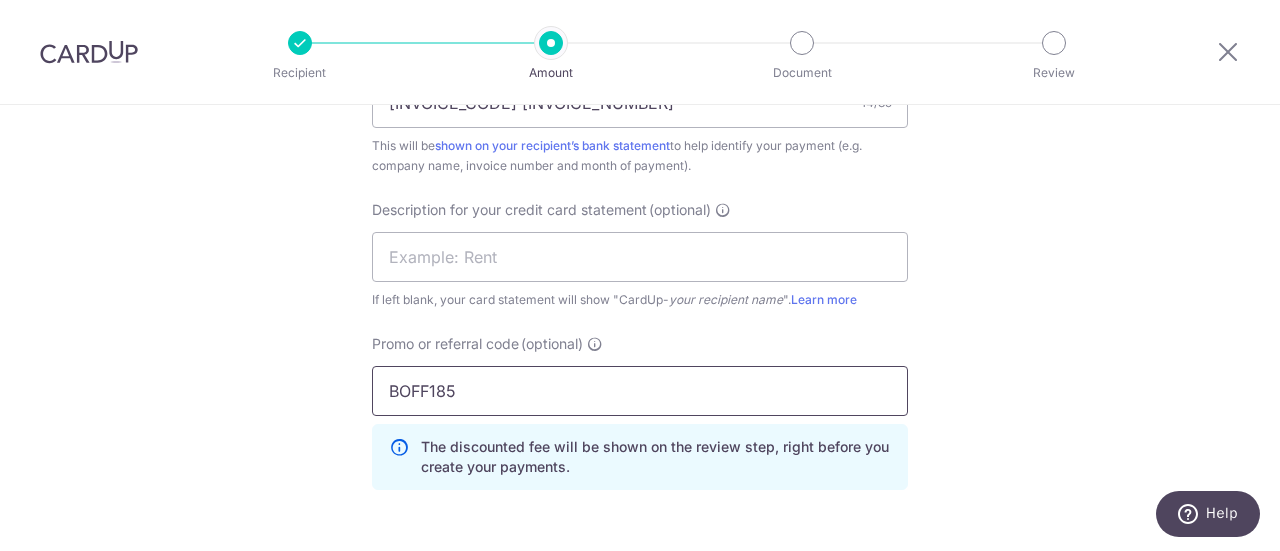type on "BOFF185" 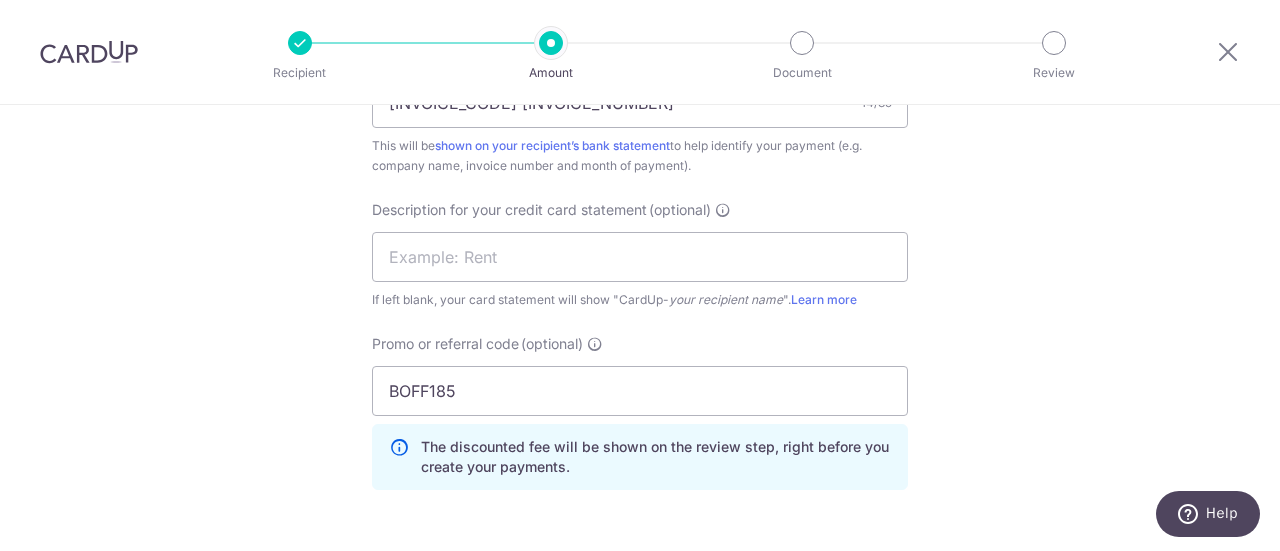 click on "Tell us more about your payment
Enter payment amount
SGD
517.00
517.00
GST
(optional)
SGD
46.55
46.55
Select Card
**** 0387
Add credit card
Your Cards
**** 0387
Secure 256-bit SSL" at bounding box center (640, -89) 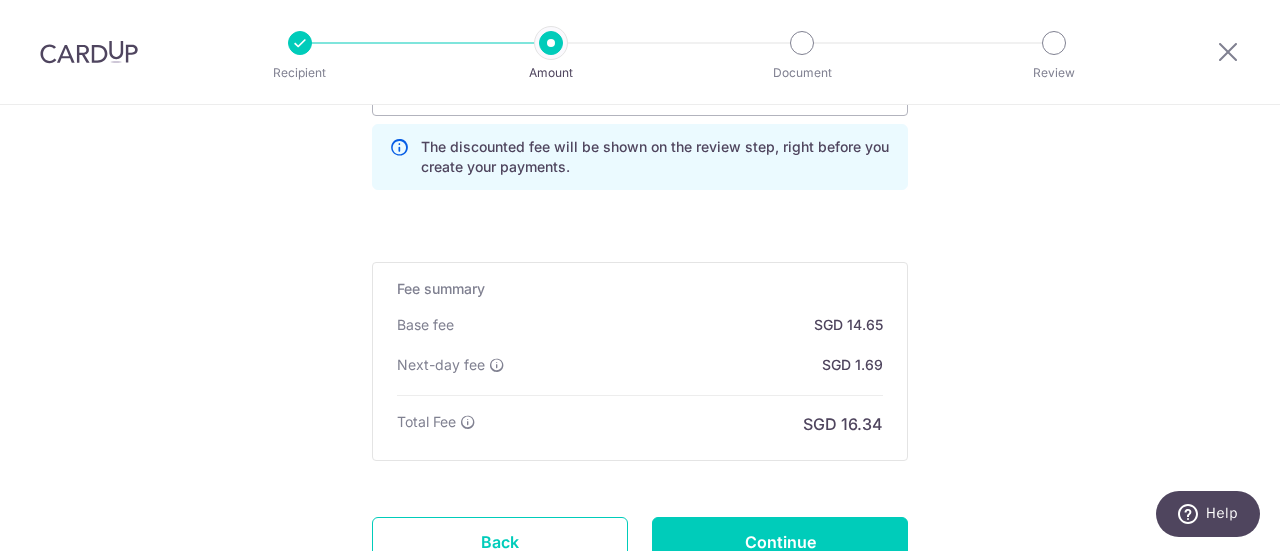 scroll, scrollTop: 1760, scrollLeft: 0, axis: vertical 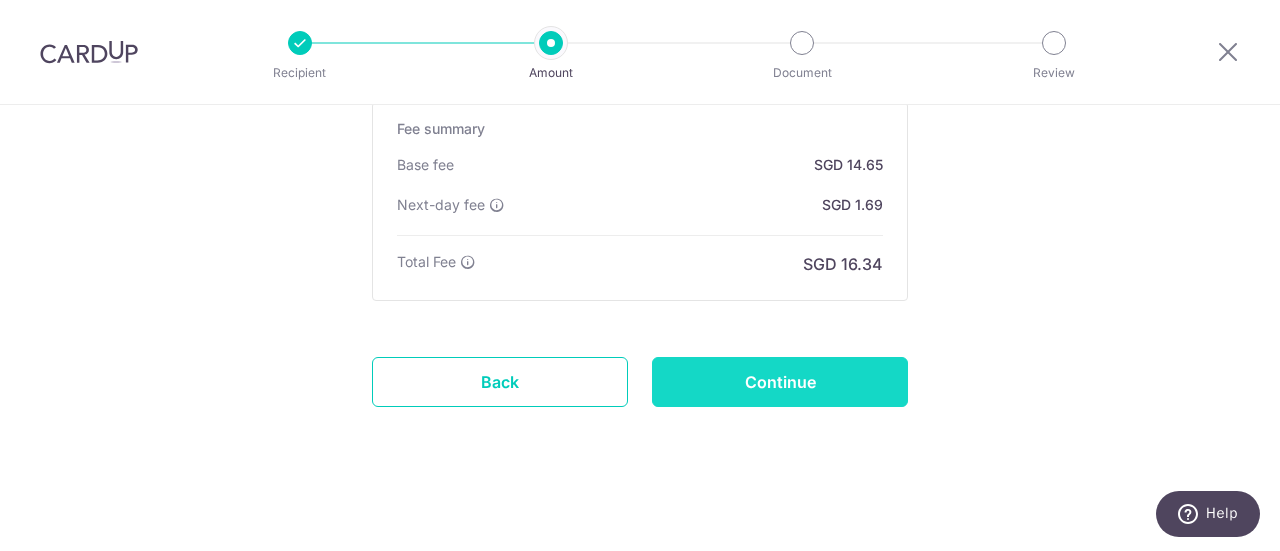 click on "Continue" at bounding box center (780, 382) 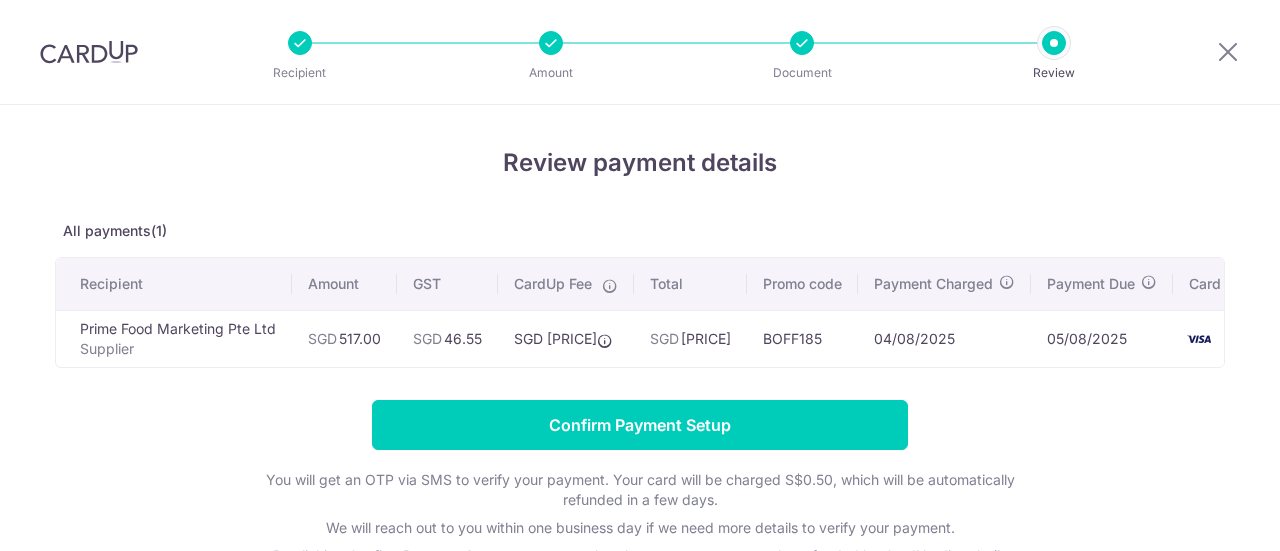 scroll, scrollTop: 0, scrollLeft: 0, axis: both 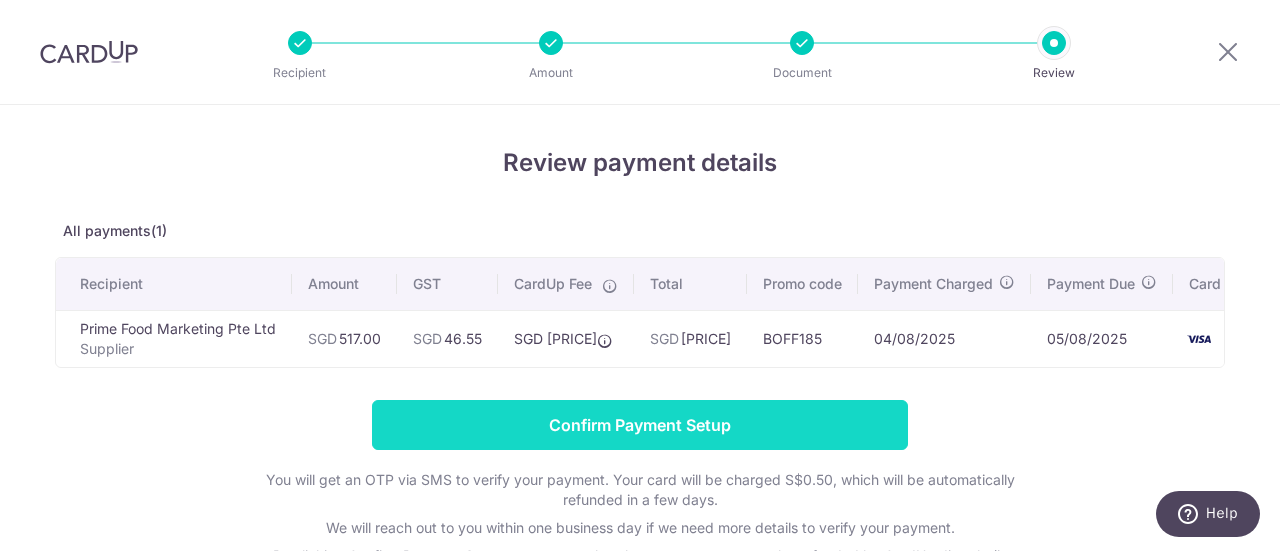 click on "Confirm Payment Setup" at bounding box center (640, 425) 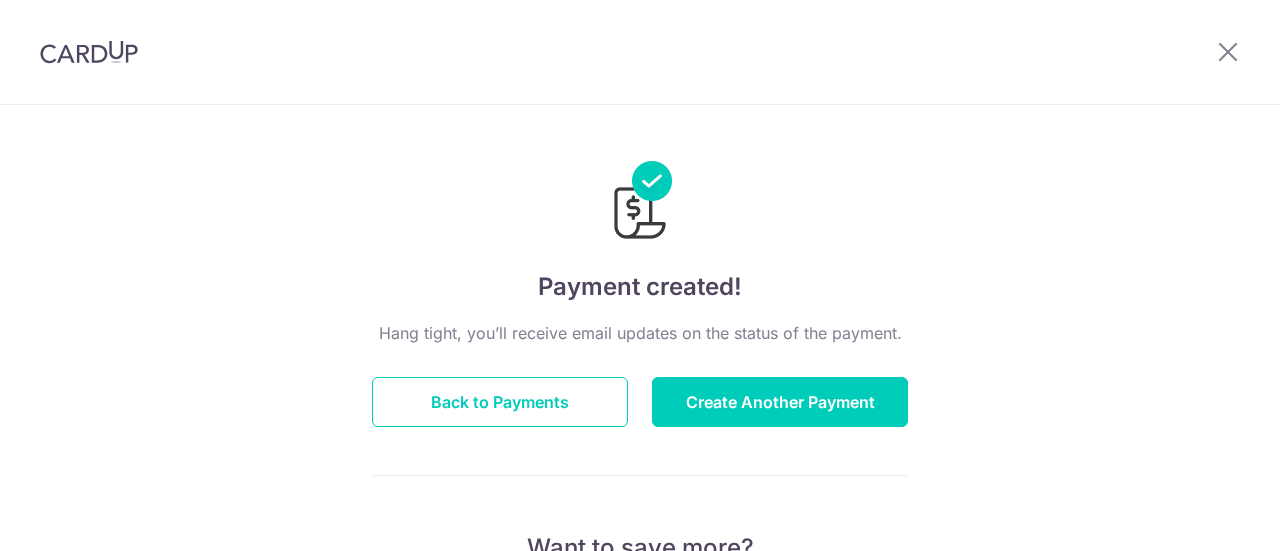 scroll, scrollTop: 0, scrollLeft: 0, axis: both 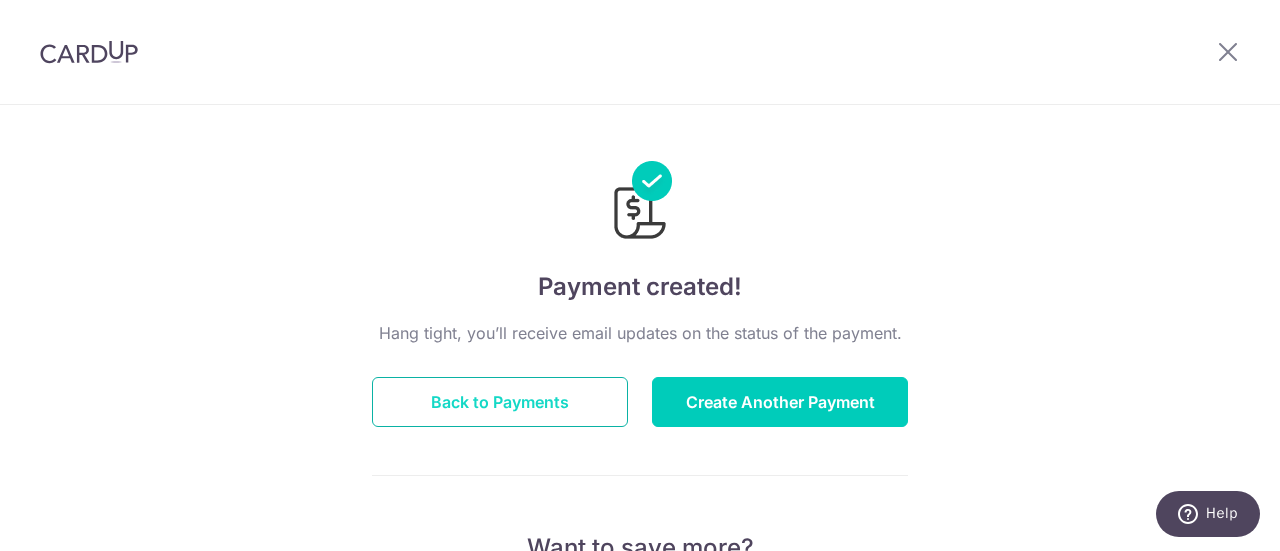 click on "Back to Payments" at bounding box center [500, 402] 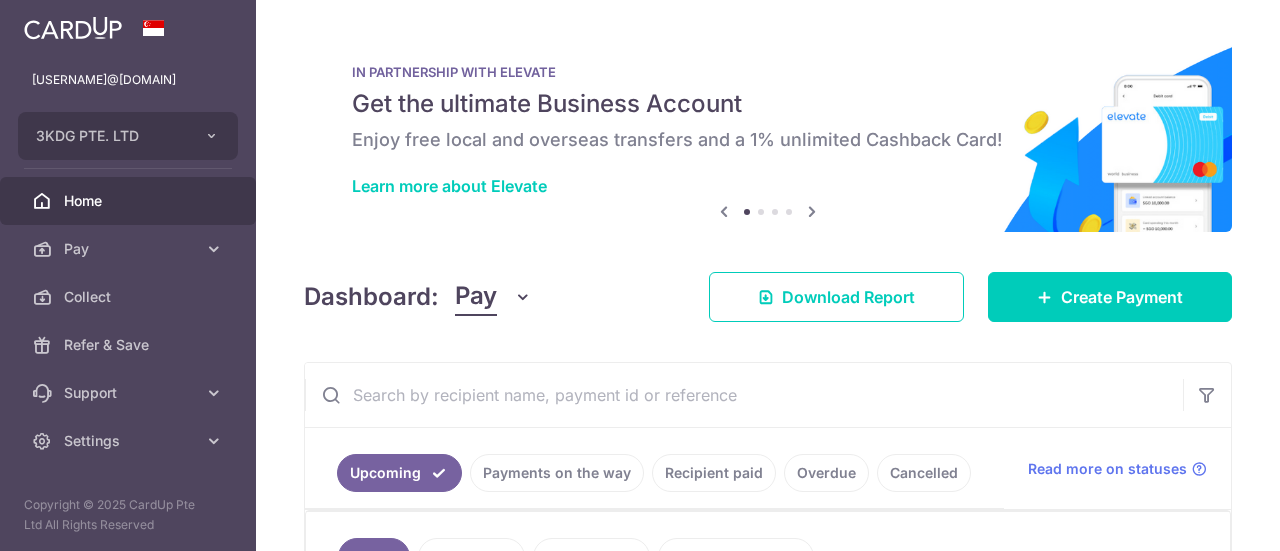 scroll, scrollTop: 0, scrollLeft: 0, axis: both 